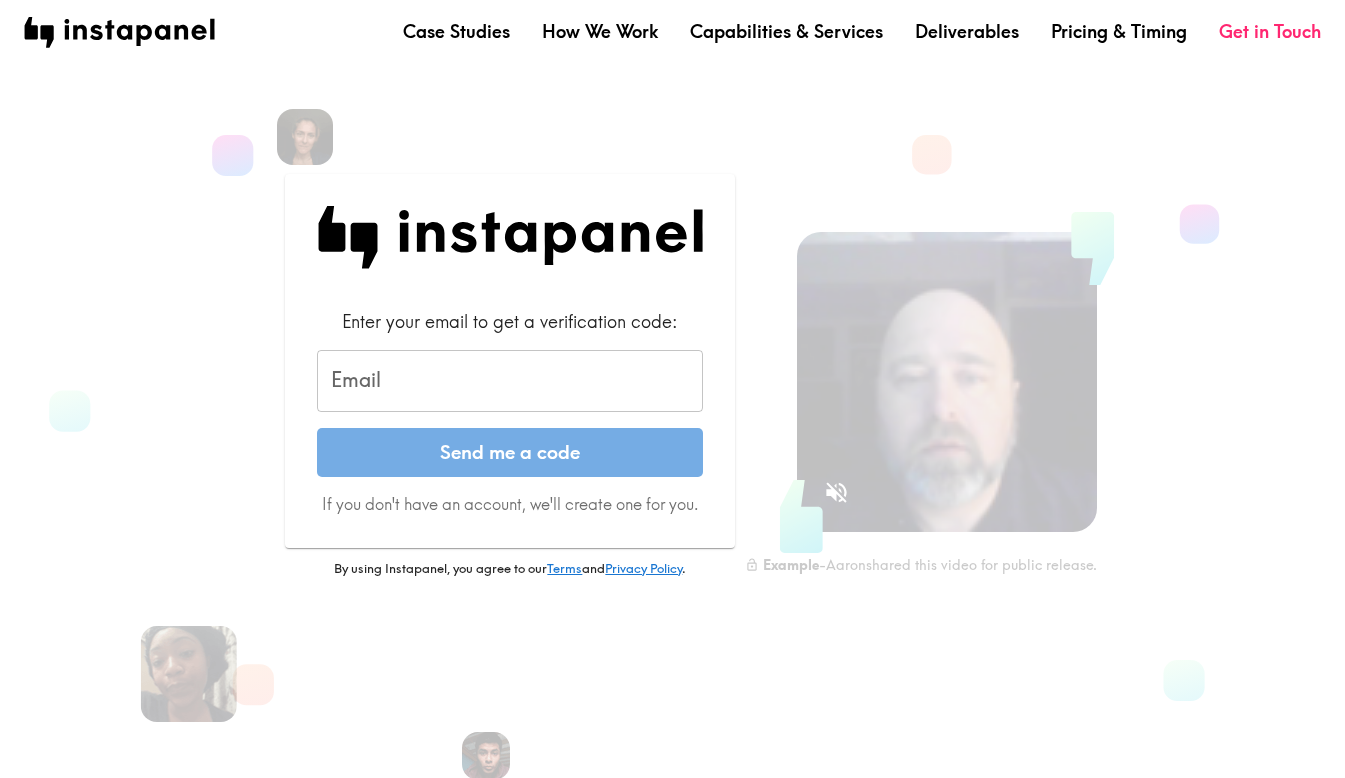 scroll, scrollTop: 0, scrollLeft: 0, axis: both 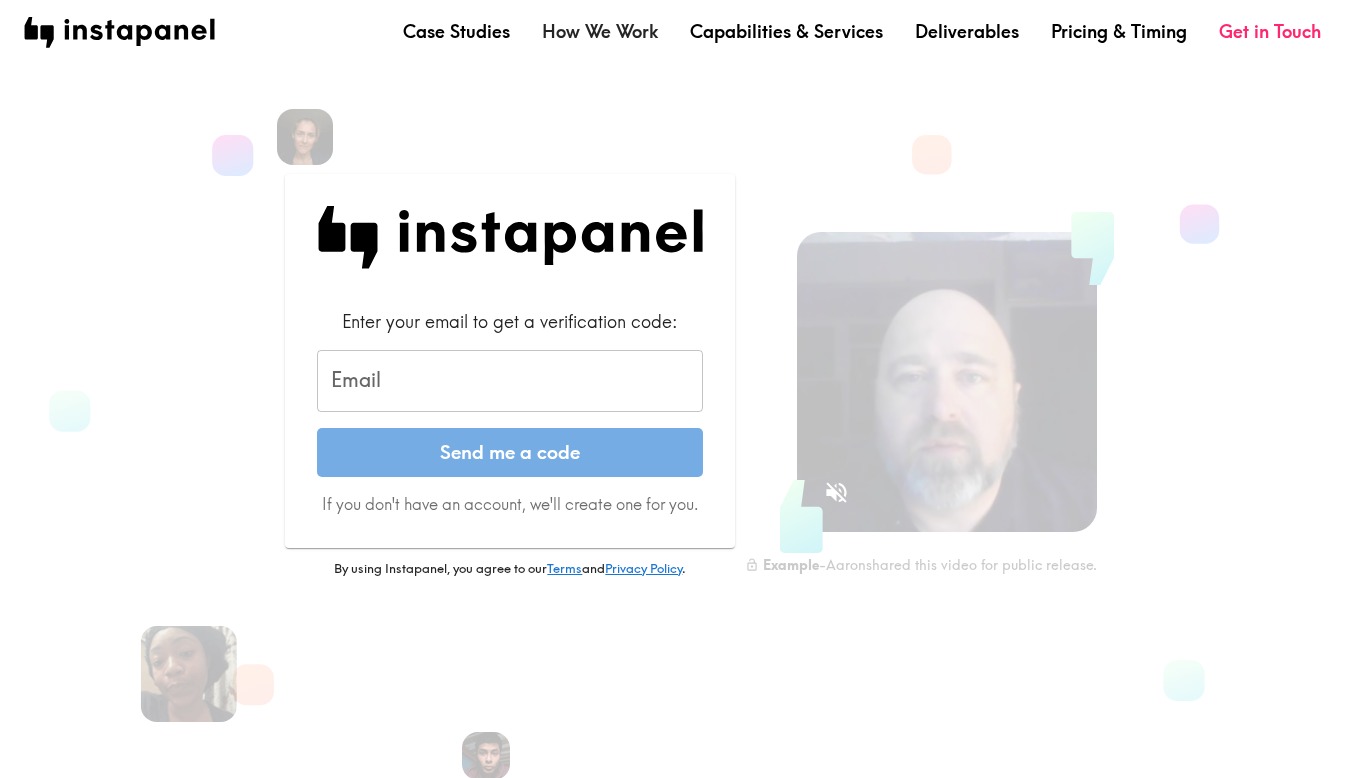 click on "How We Work" at bounding box center [600, 31] 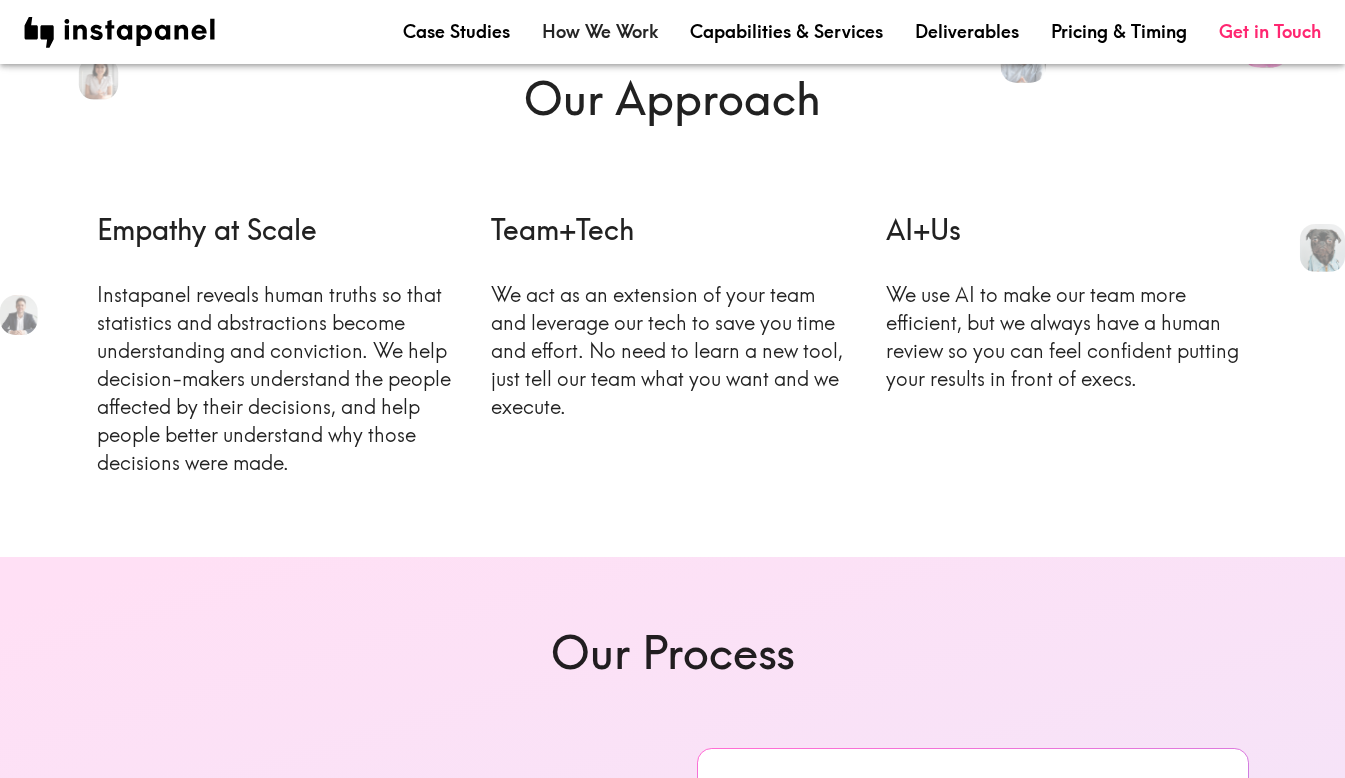 scroll, scrollTop: 193, scrollLeft: 0, axis: vertical 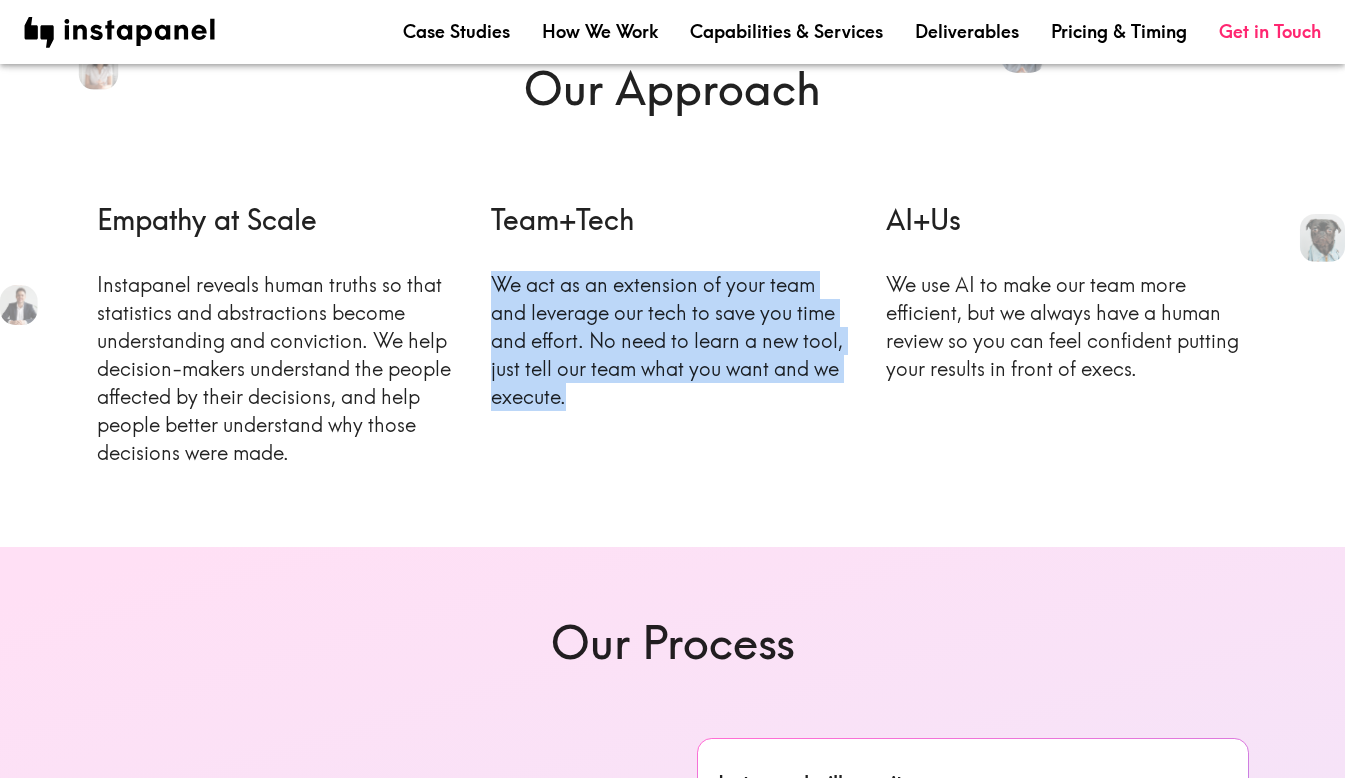 drag, startPoint x: 578, startPoint y: 264, endPoint x: 578, endPoint y: 412, distance: 148 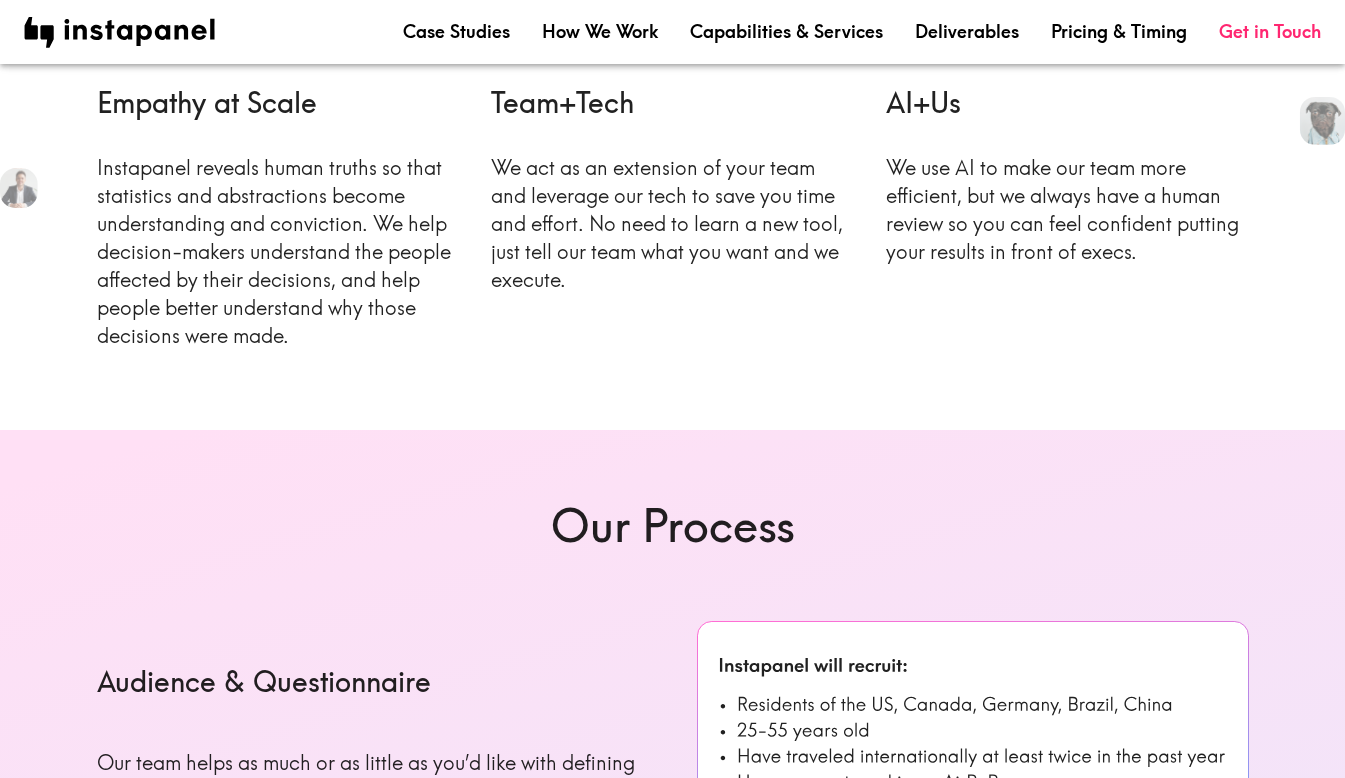 scroll, scrollTop: 318, scrollLeft: 0, axis: vertical 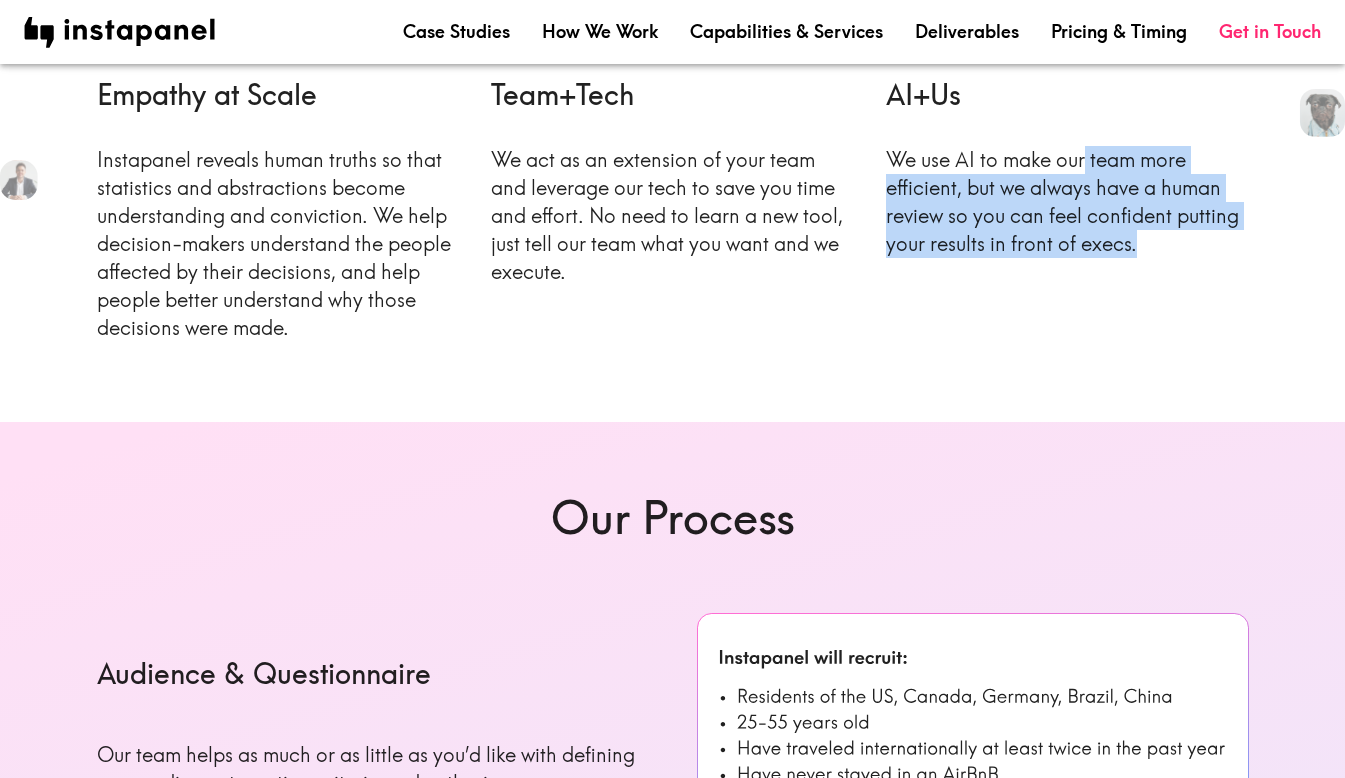 drag, startPoint x: 1090, startPoint y: 194, endPoint x: 1090, endPoint y: 279, distance: 85 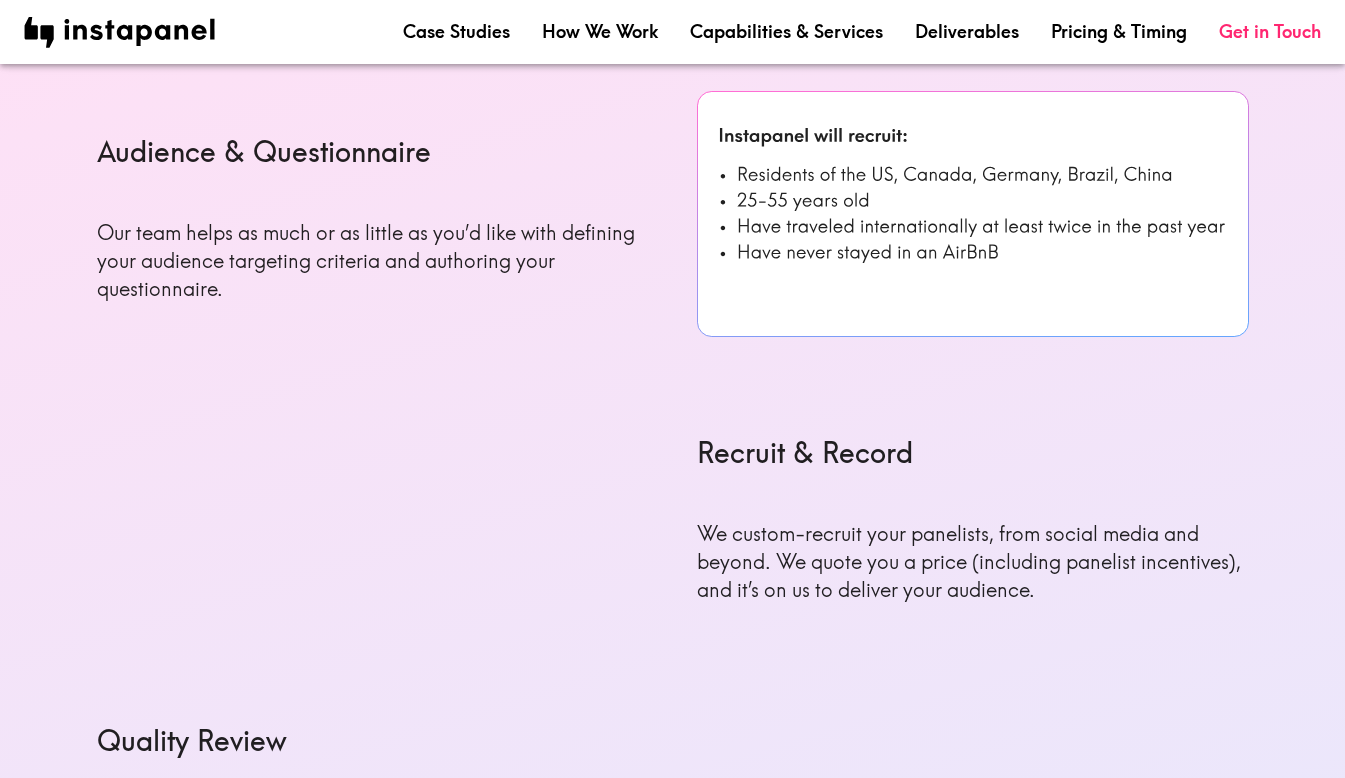 scroll, scrollTop: 851, scrollLeft: 0, axis: vertical 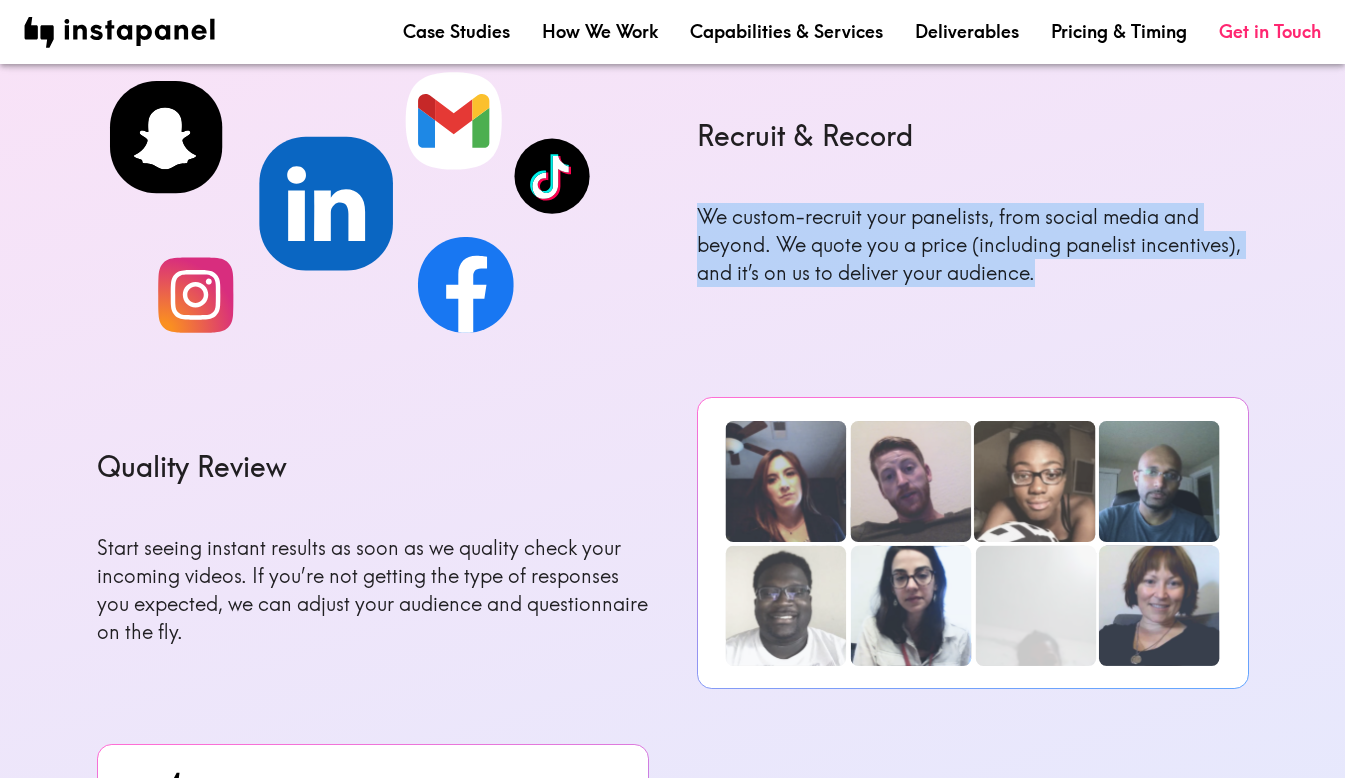 drag, startPoint x: 1048, startPoint y: 150, endPoint x: 1048, endPoint y: 301, distance: 151 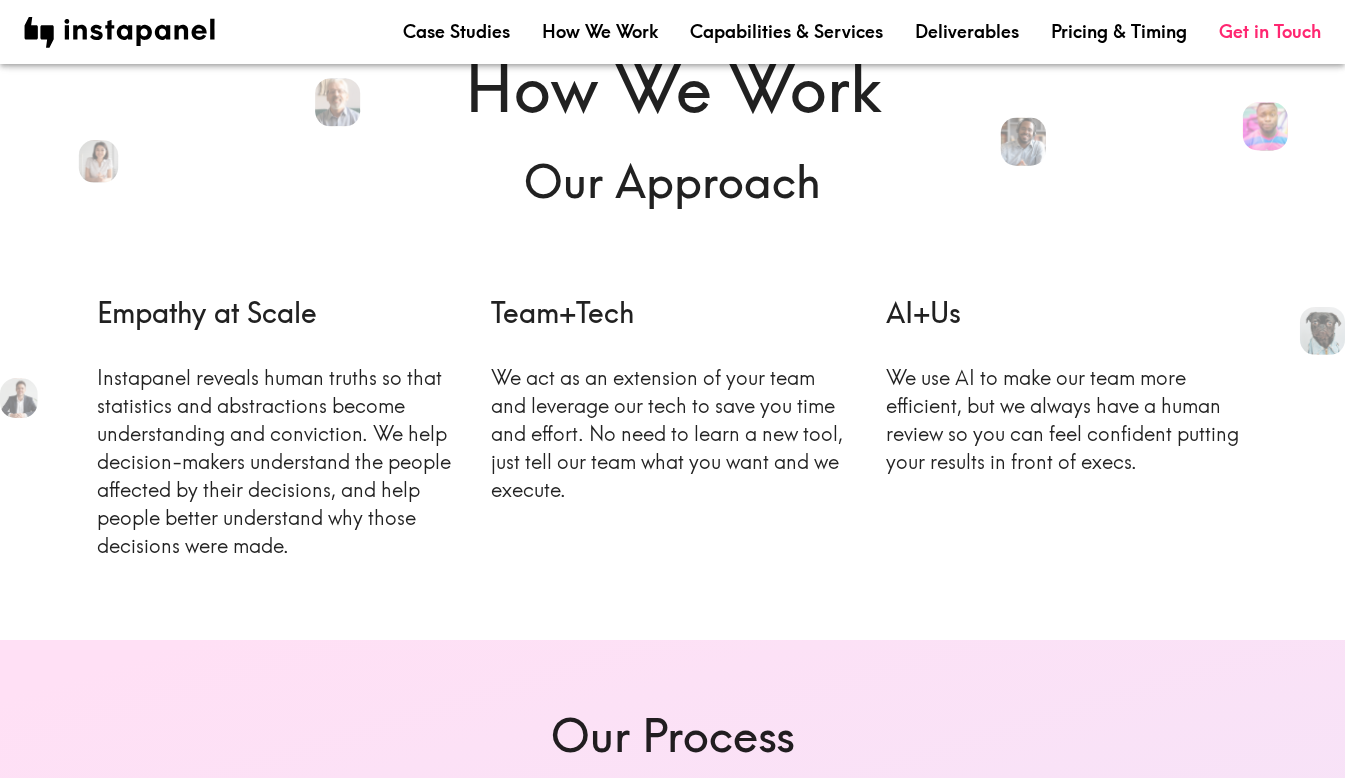 scroll, scrollTop: 0, scrollLeft: 0, axis: both 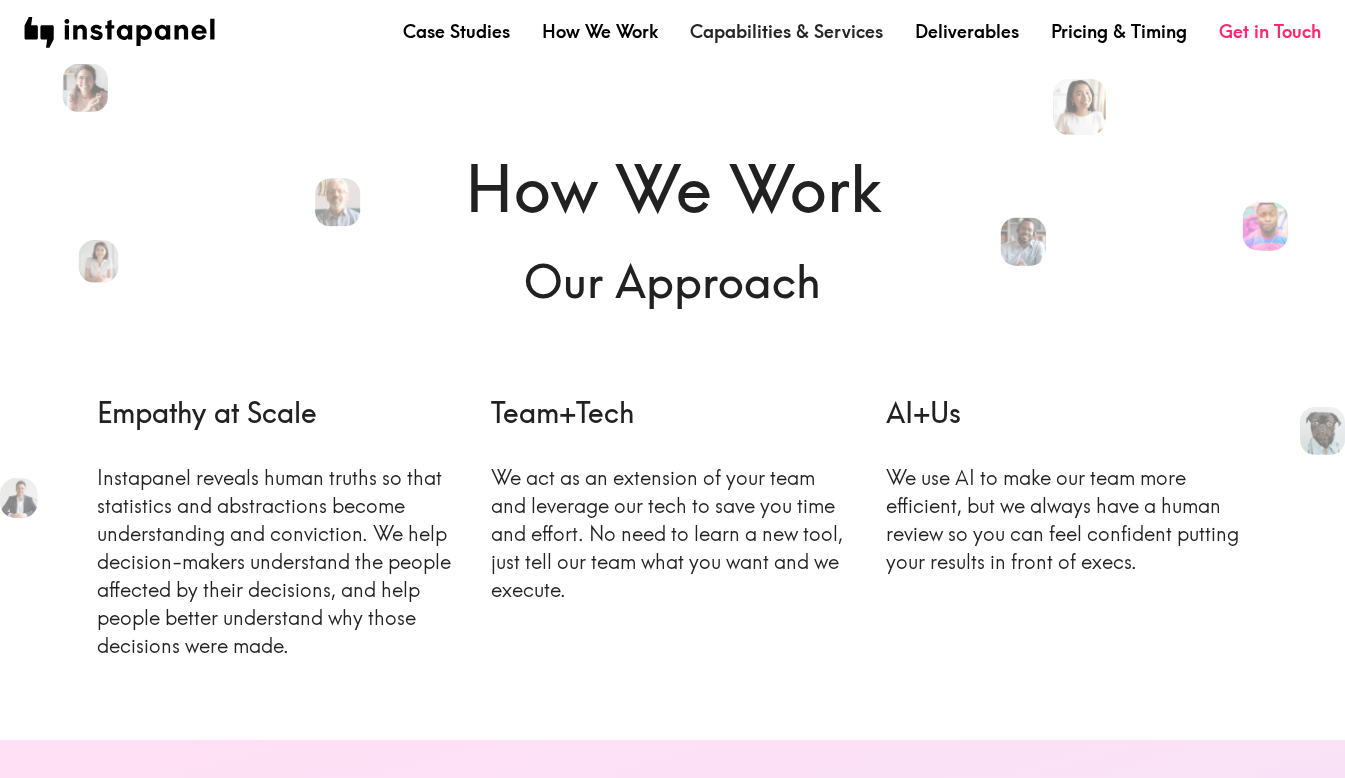 click on "Capabilities & Services" at bounding box center [786, 31] 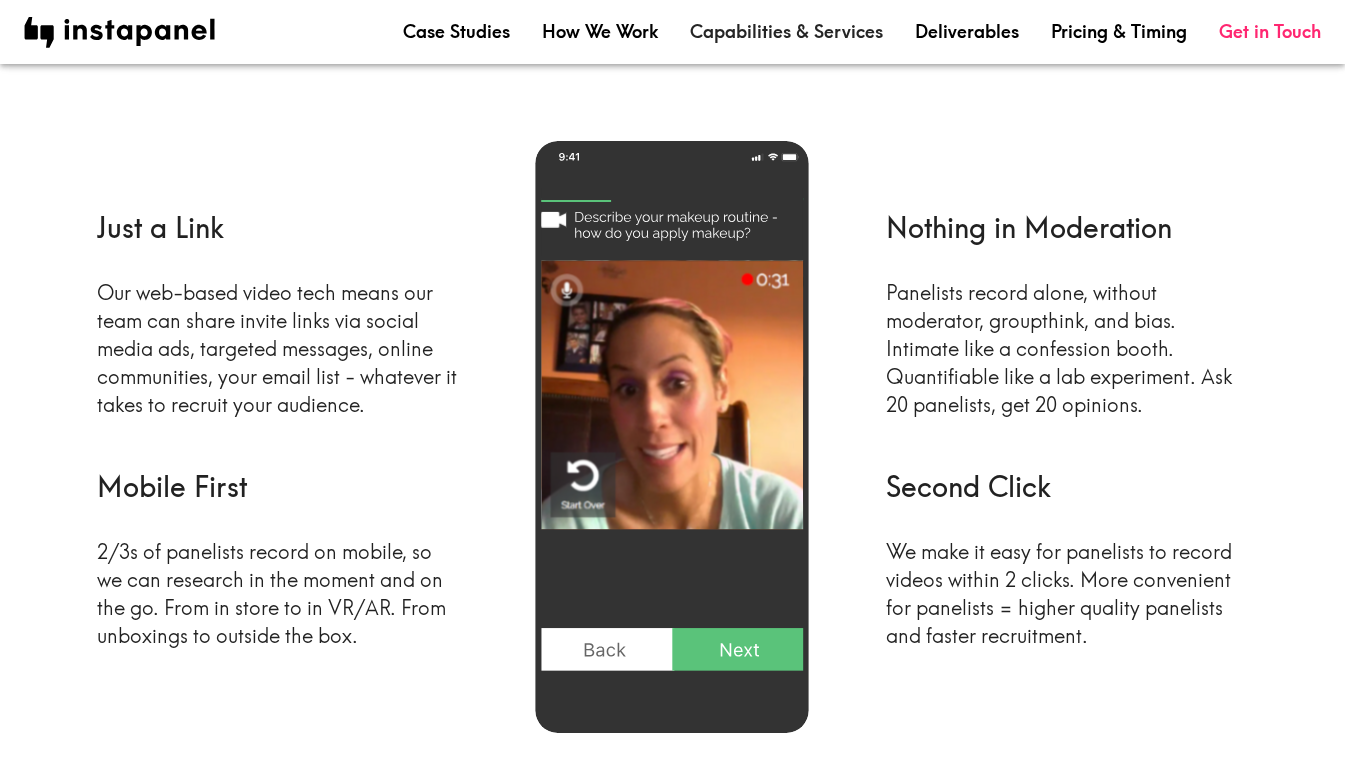 scroll, scrollTop: 902, scrollLeft: 0, axis: vertical 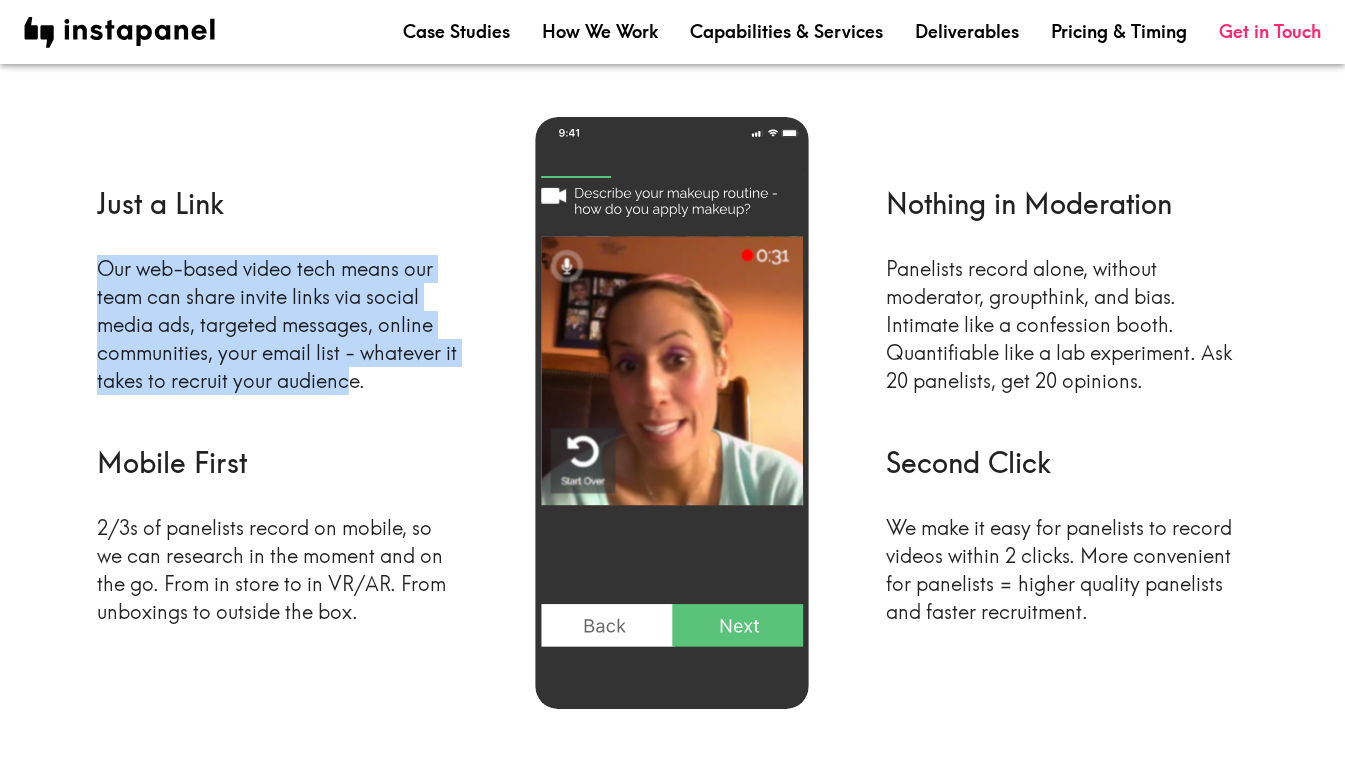 drag, startPoint x: 312, startPoint y: 204, endPoint x: 343, endPoint y: 375, distance: 173.78723 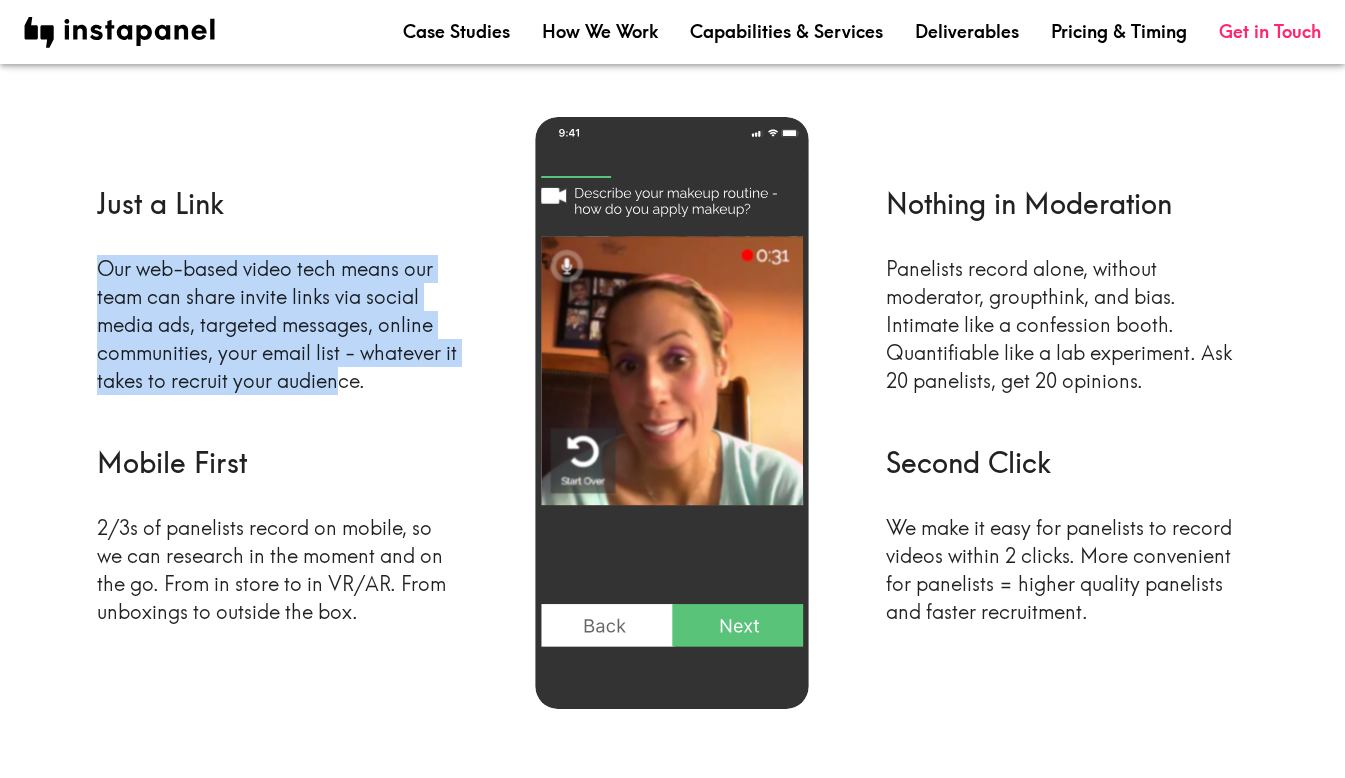 click on "Our web-based video tech means our team can share invite links via social media ads, targeted messages, online communities, your email list - whatever it takes to recruit your audience." at bounding box center (278, 325) 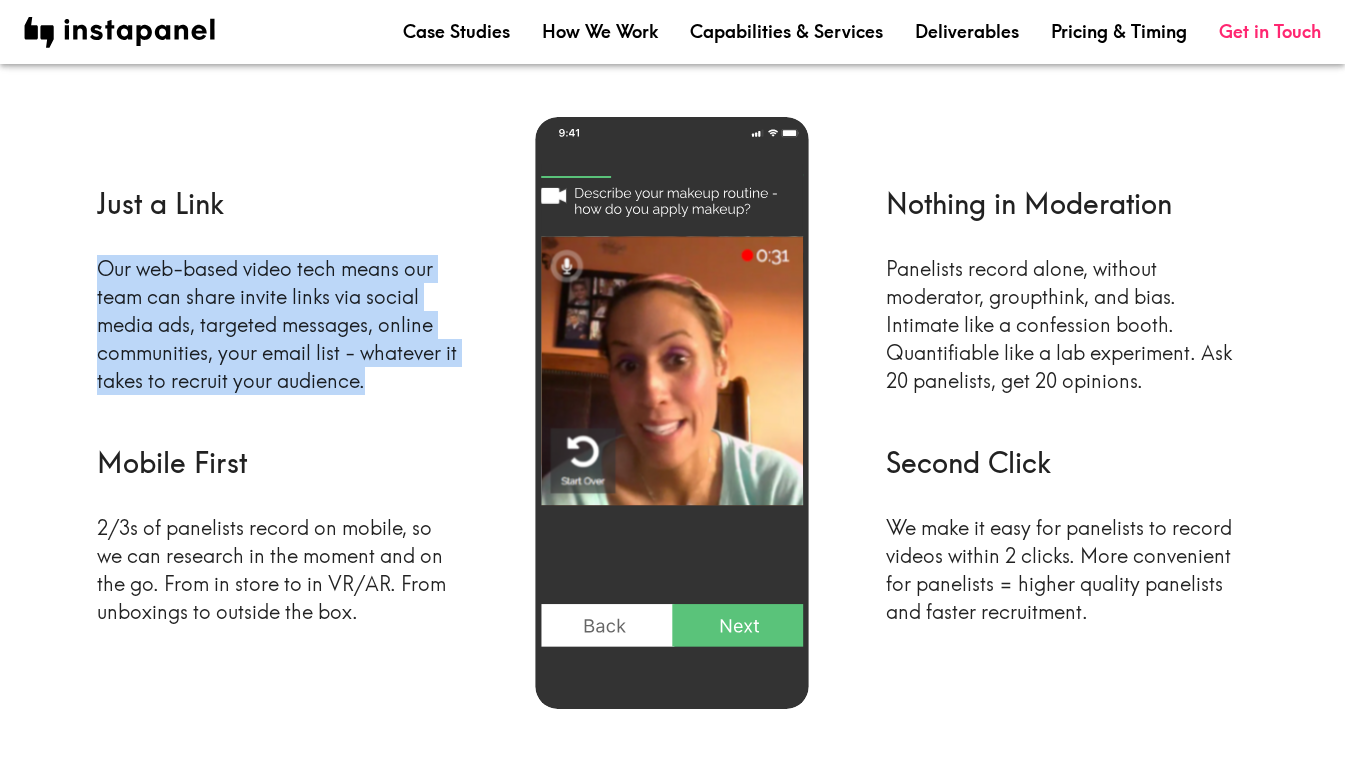 drag, startPoint x: 384, startPoint y: 391, endPoint x: 322, endPoint y: 246, distance: 157.69908 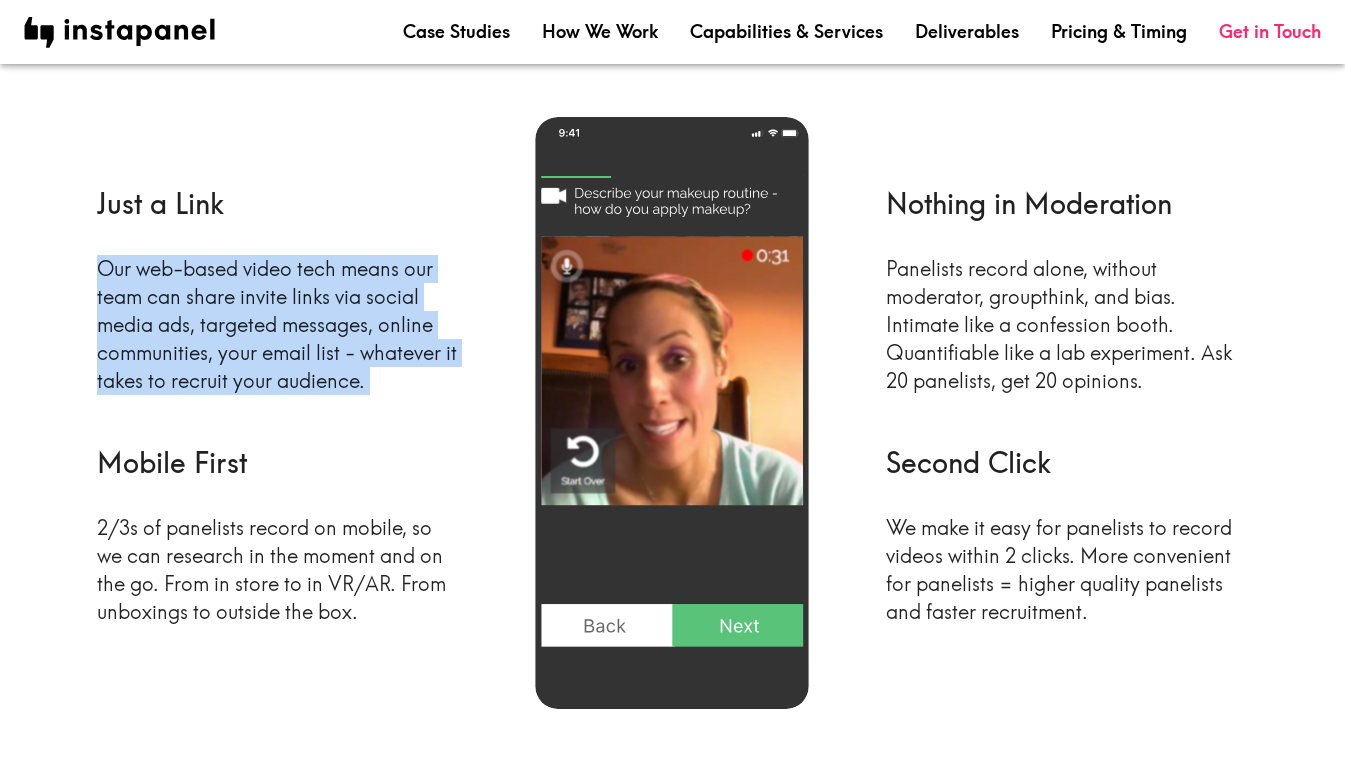 drag, startPoint x: 322, startPoint y: 246, endPoint x: 399, endPoint y: 373, distance: 148.51936 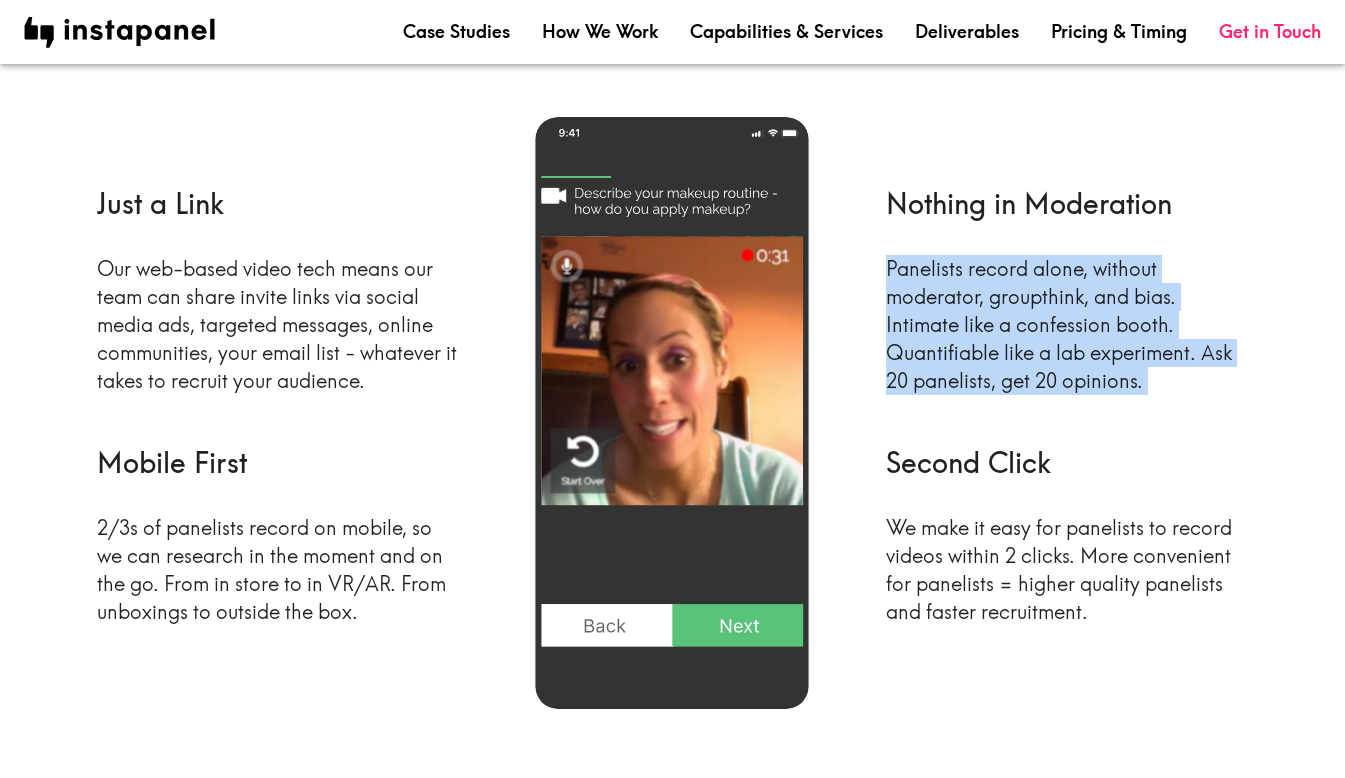 drag, startPoint x: 1097, startPoint y: 231, endPoint x: 1117, endPoint y: 436, distance: 205.9733 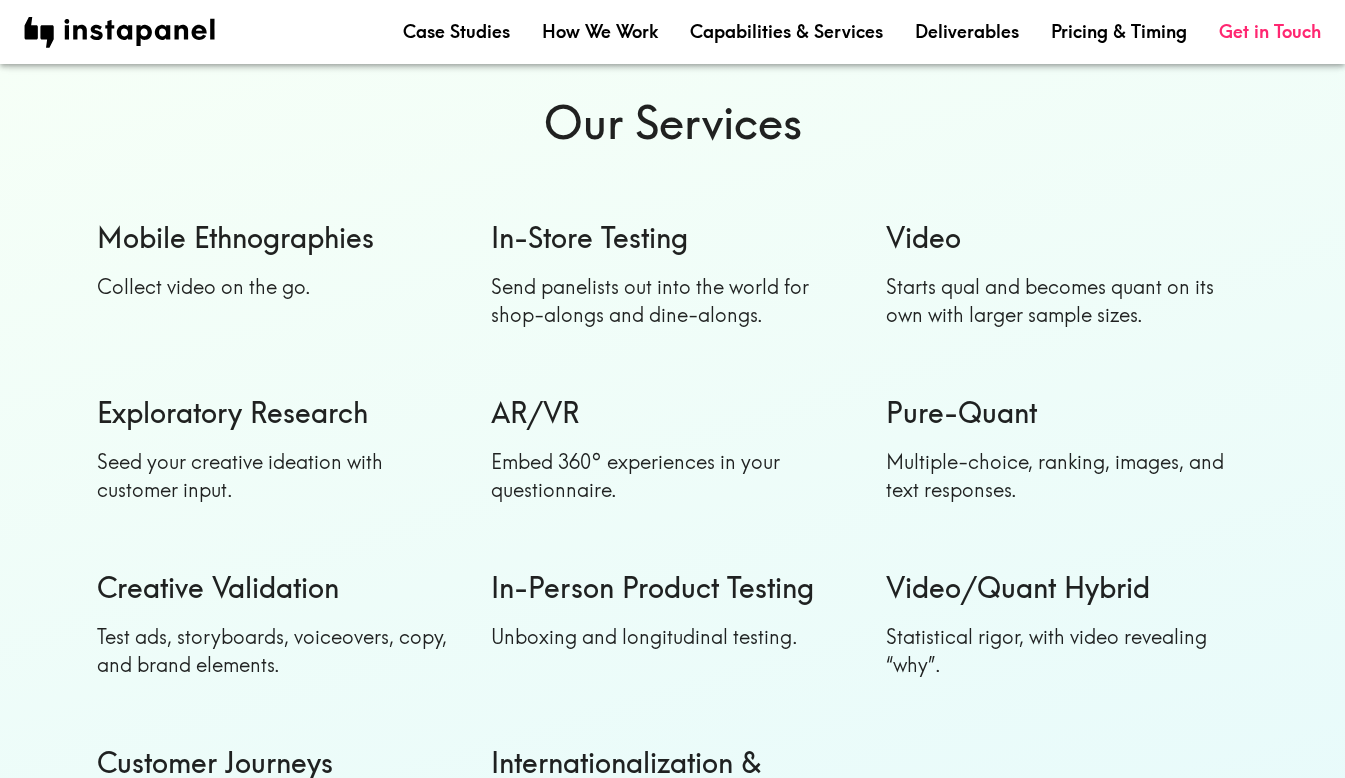 scroll, scrollTop: 1773, scrollLeft: 0, axis: vertical 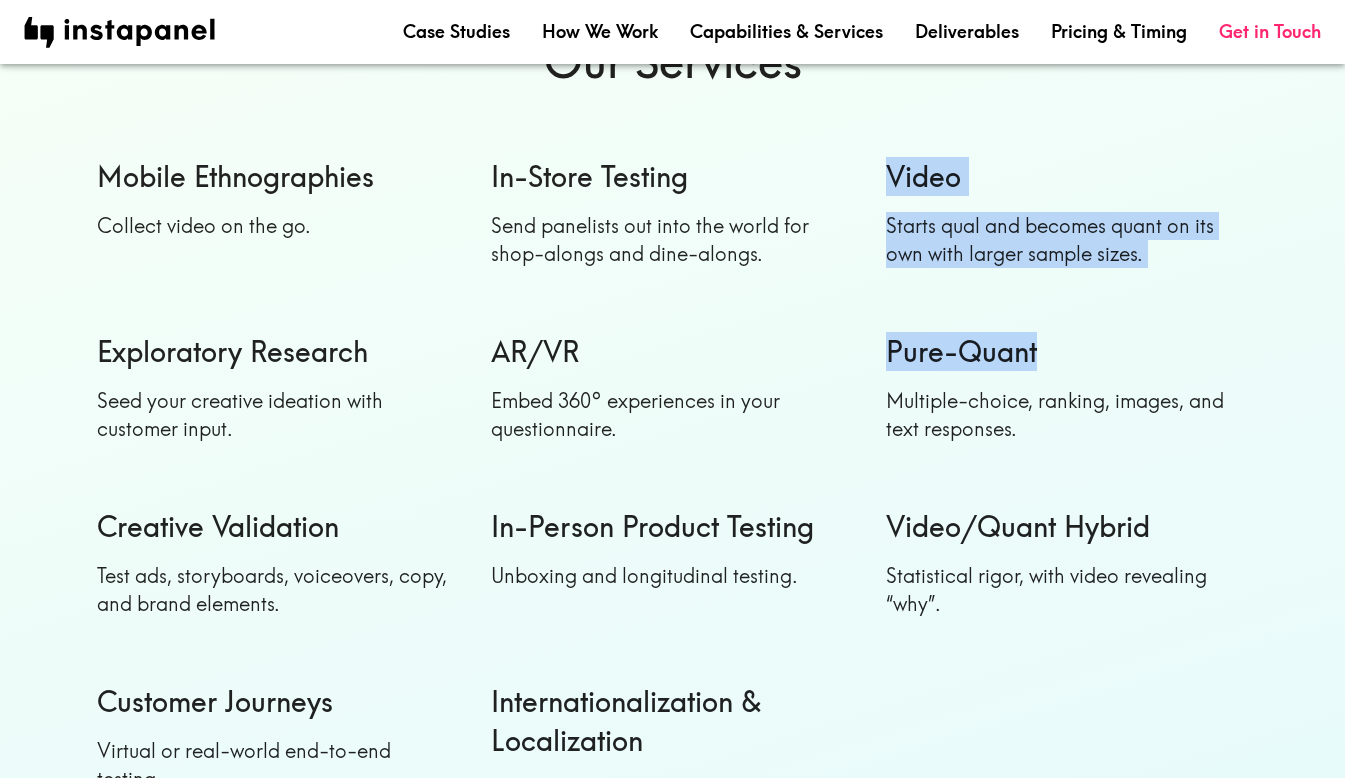 drag, startPoint x: 911, startPoint y: 102, endPoint x: 1040, endPoint y: 332, distance: 263.70627 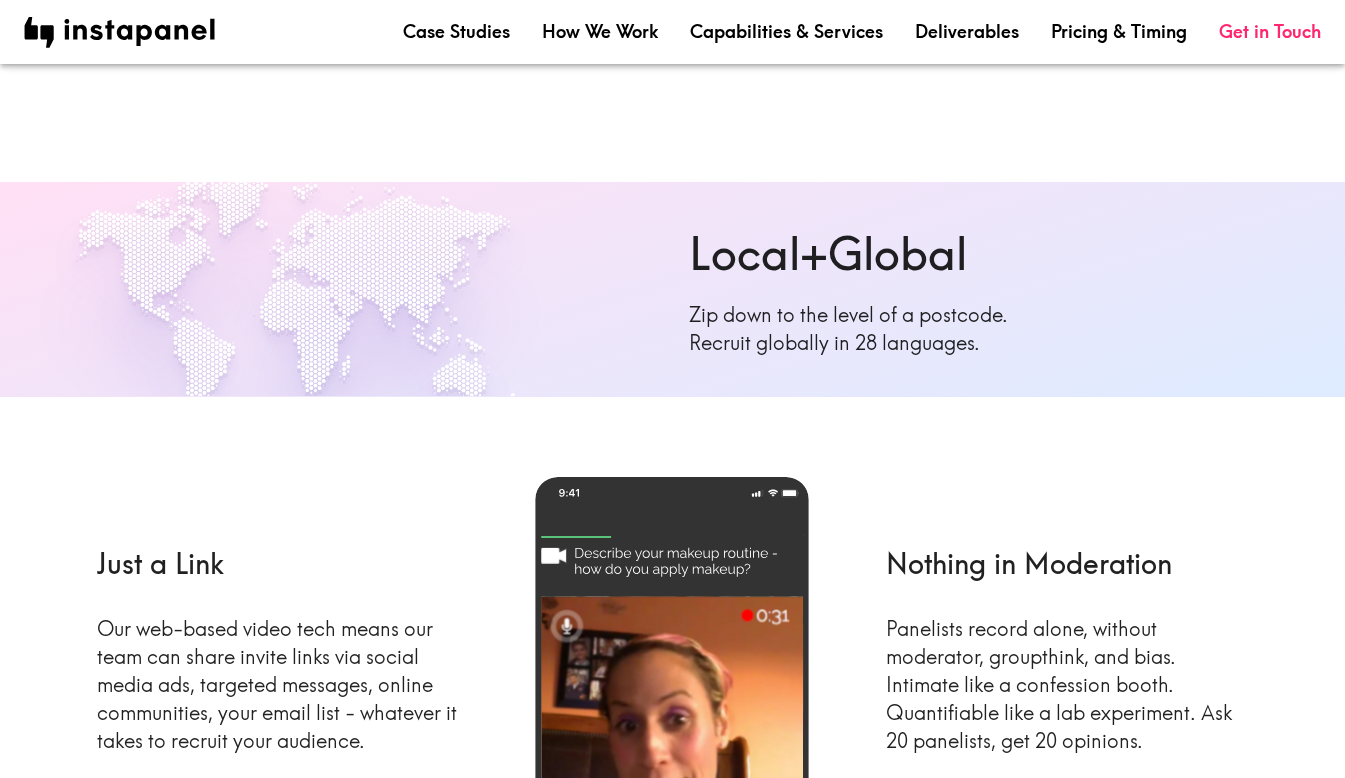 scroll, scrollTop: 0, scrollLeft: 0, axis: both 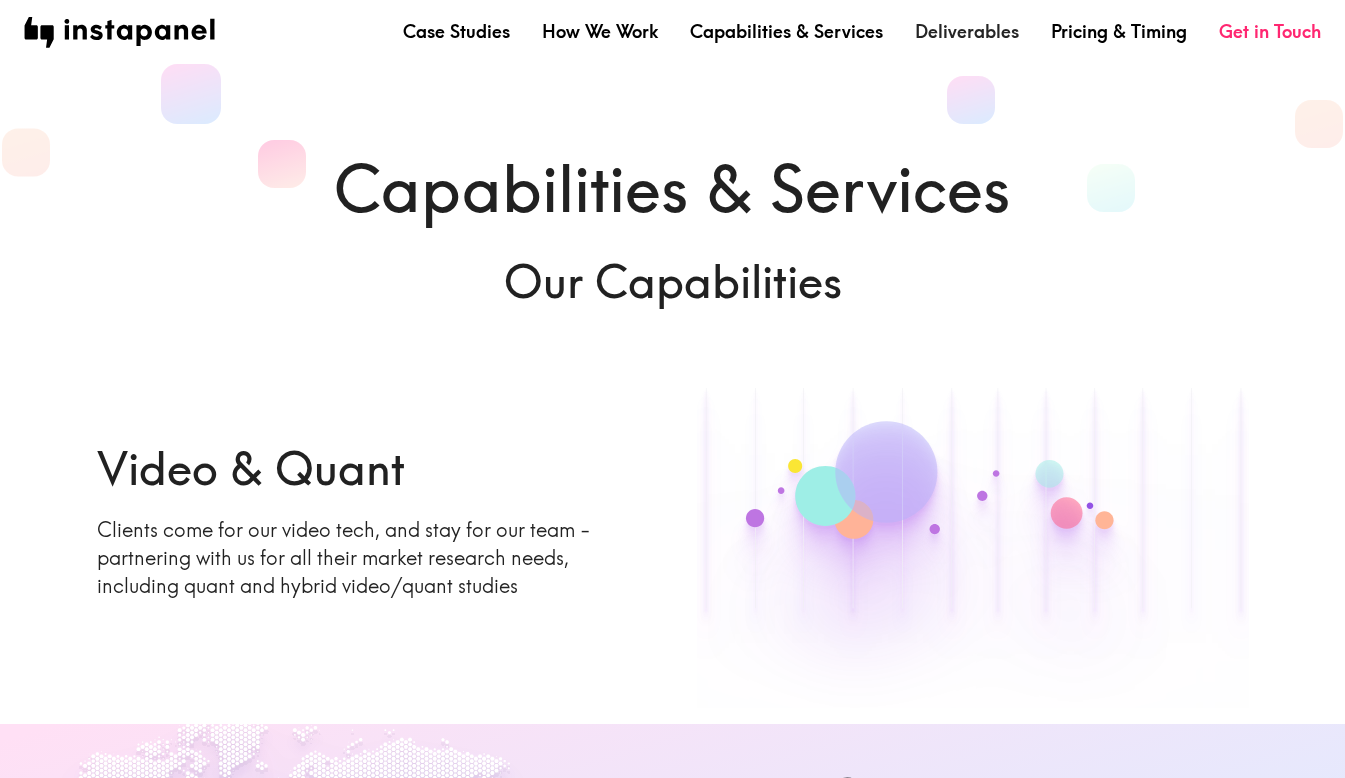 click on "Deliverables" at bounding box center [967, 31] 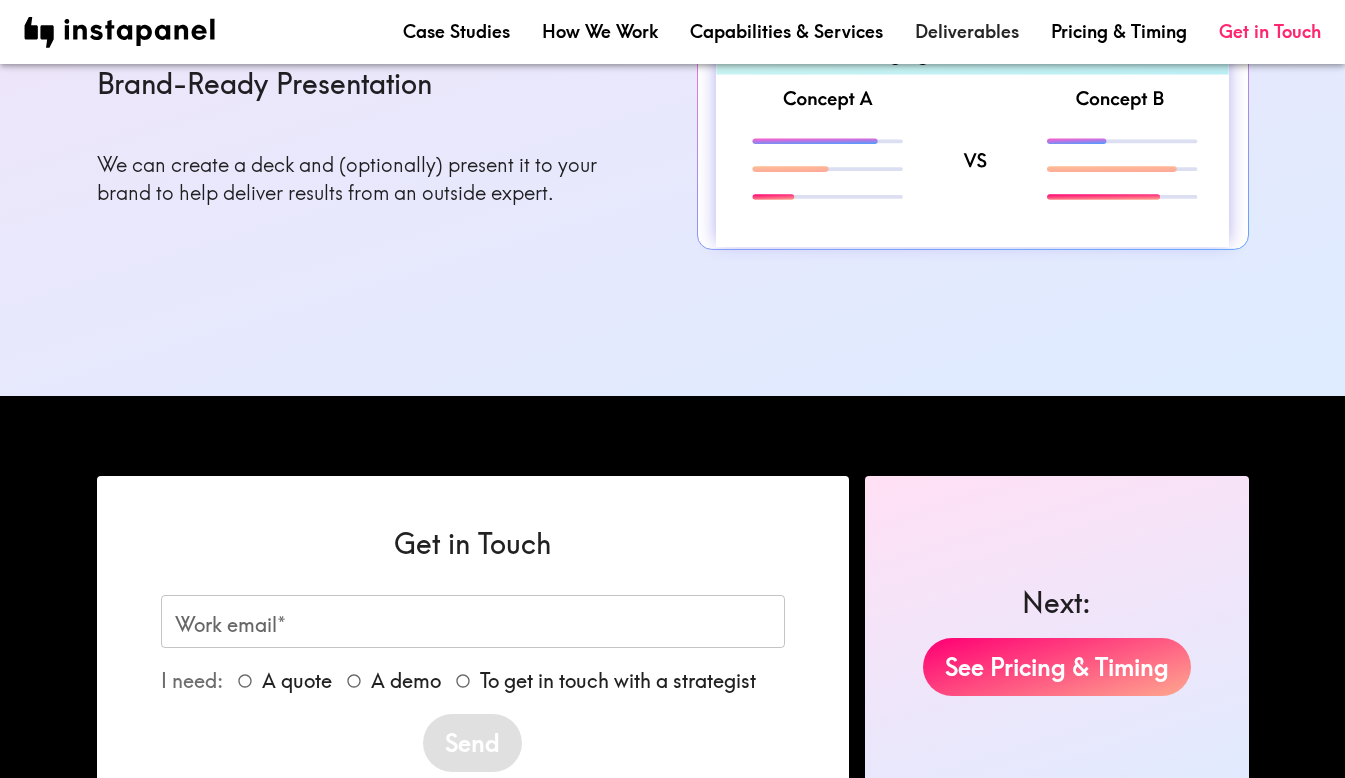 scroll, scrollTop: 3055, scrollLeft: 0, axis: vertical 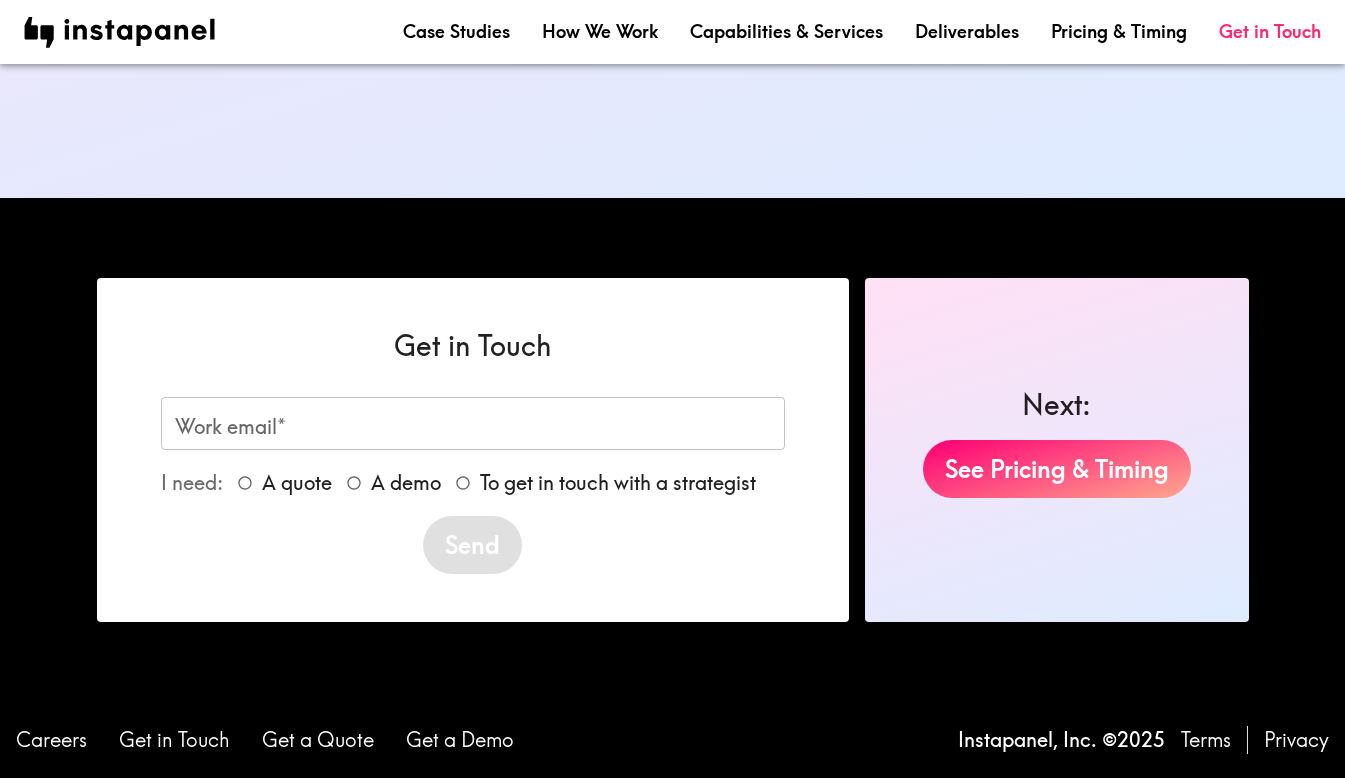 click on "See Pricing & Timing" at bounding box center [1057, 477] 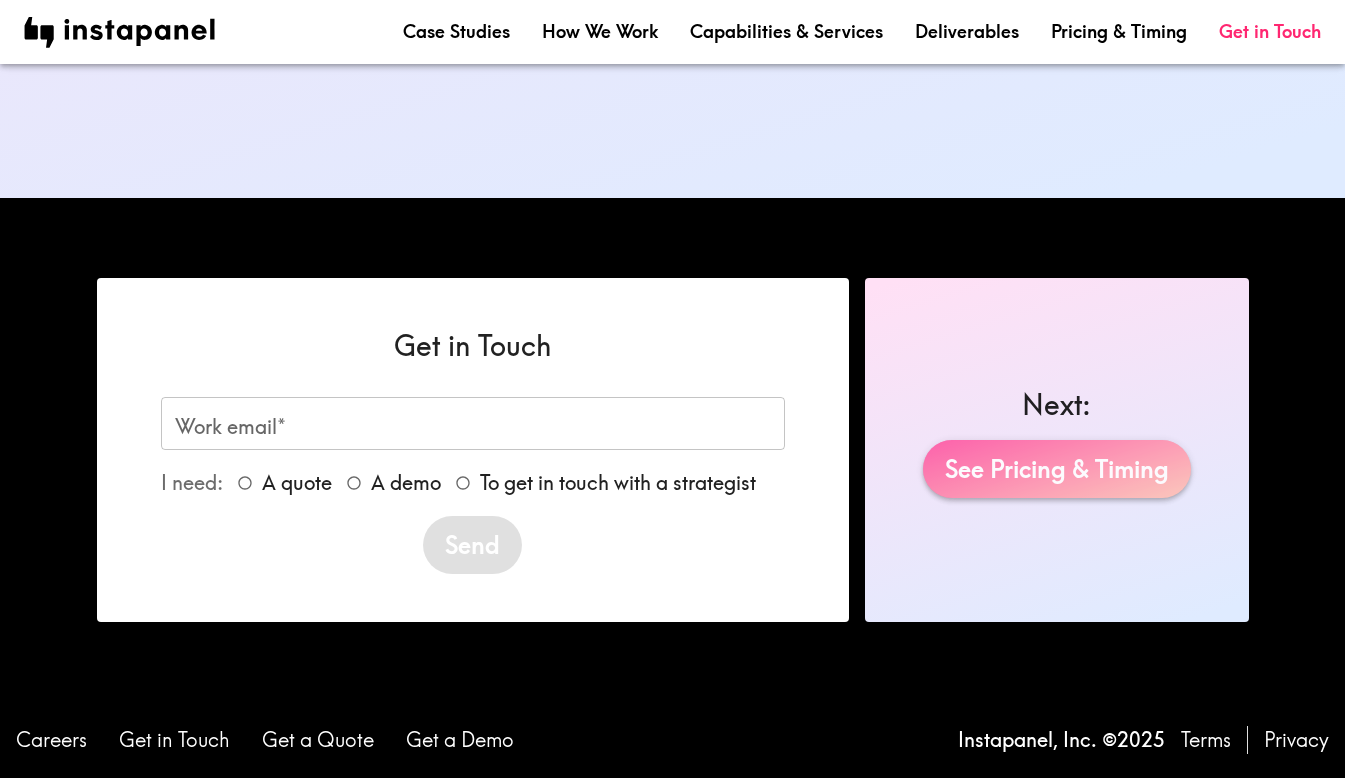 click on "See Pricing & Timing" at bounding box center [1057, 469] 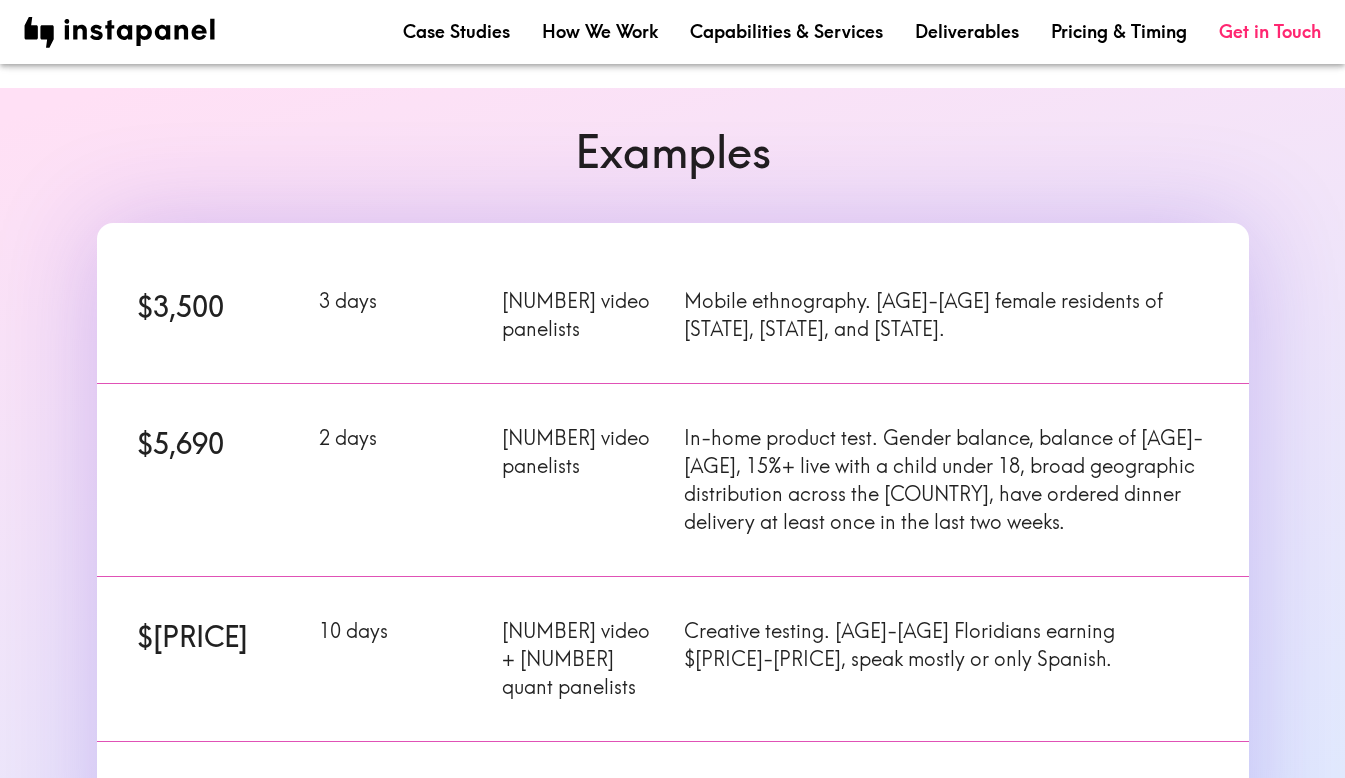 scroll, scrollTop: 176, scrollLeft: 0, axis: vertical 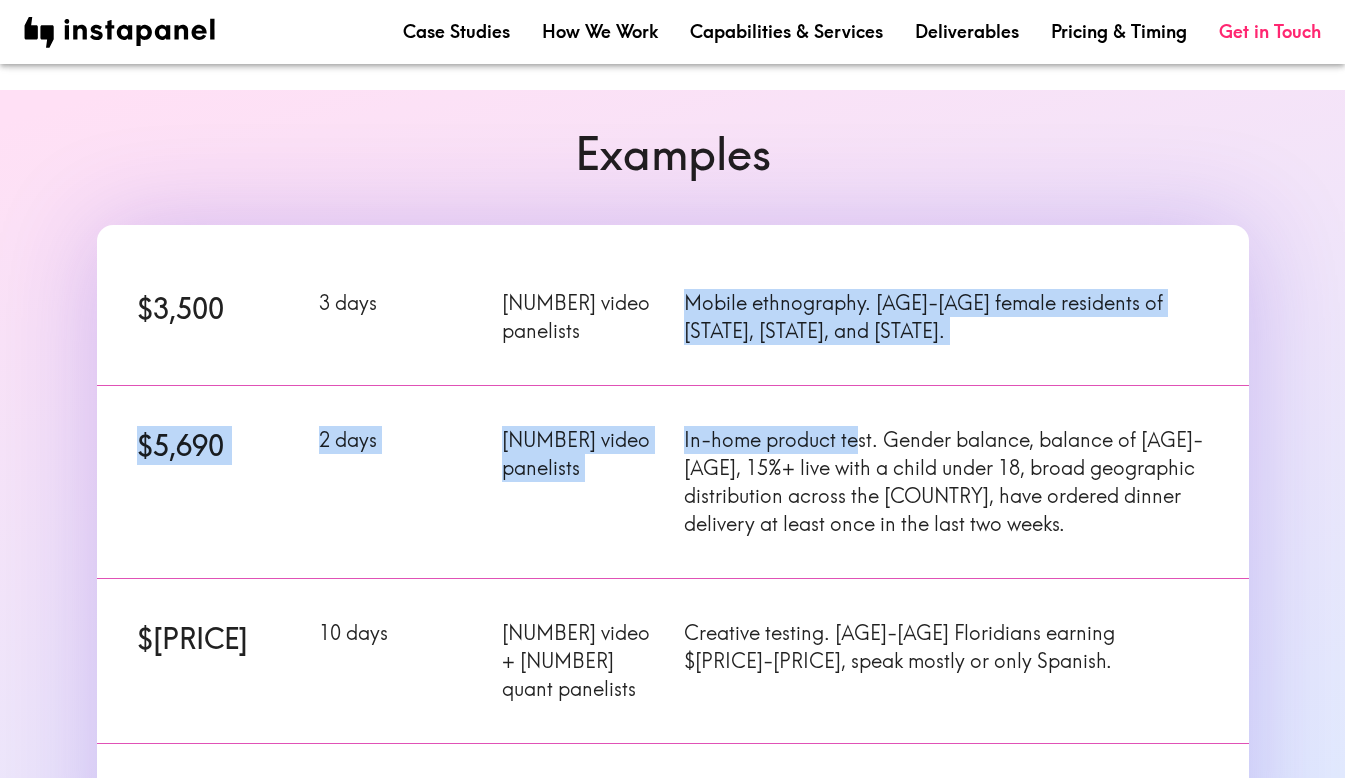 drag, startPoint x: 871, startPoint y: 279, endPoint x: 861, endPoint y: 436, distance: 157.31815 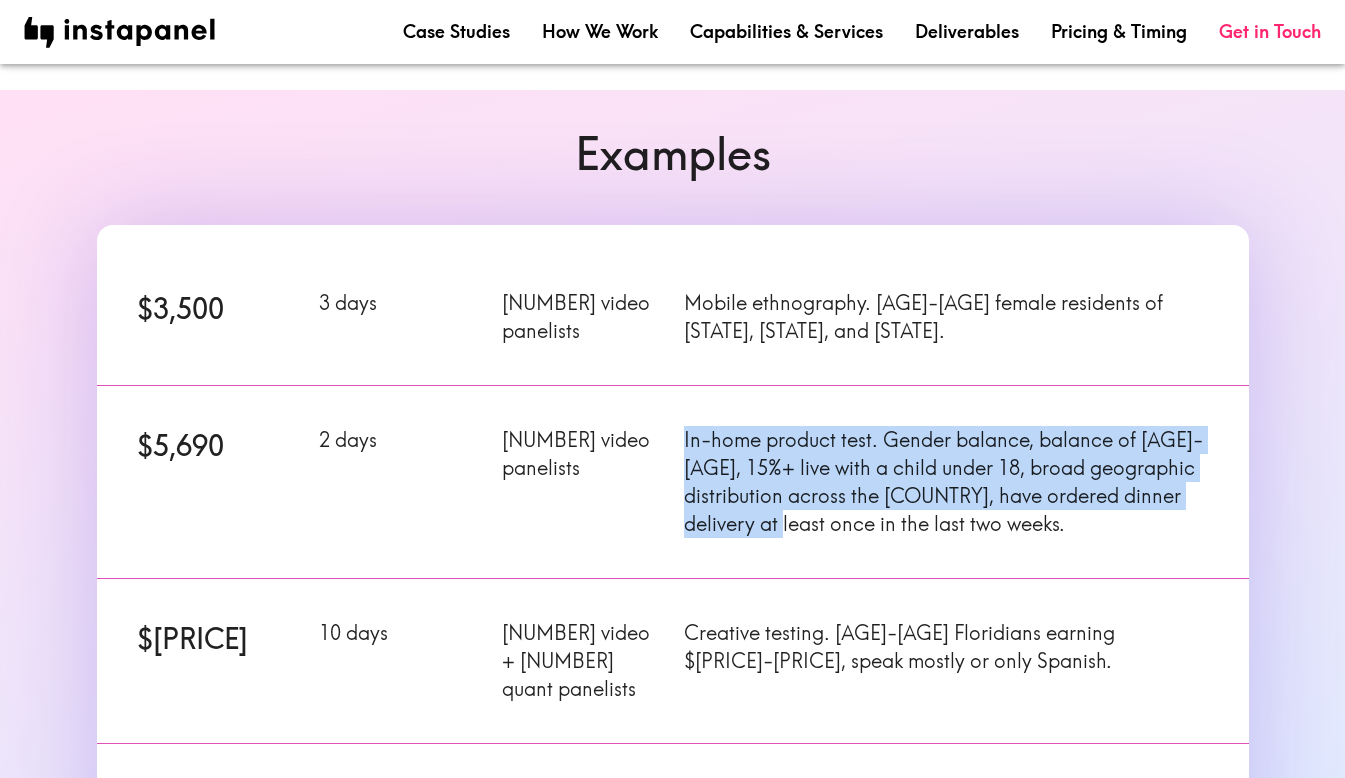 drag, startPoint x: 894, startPoint y: 421, endPoint x: 904, endPoint y: 532, distance: 111.44954 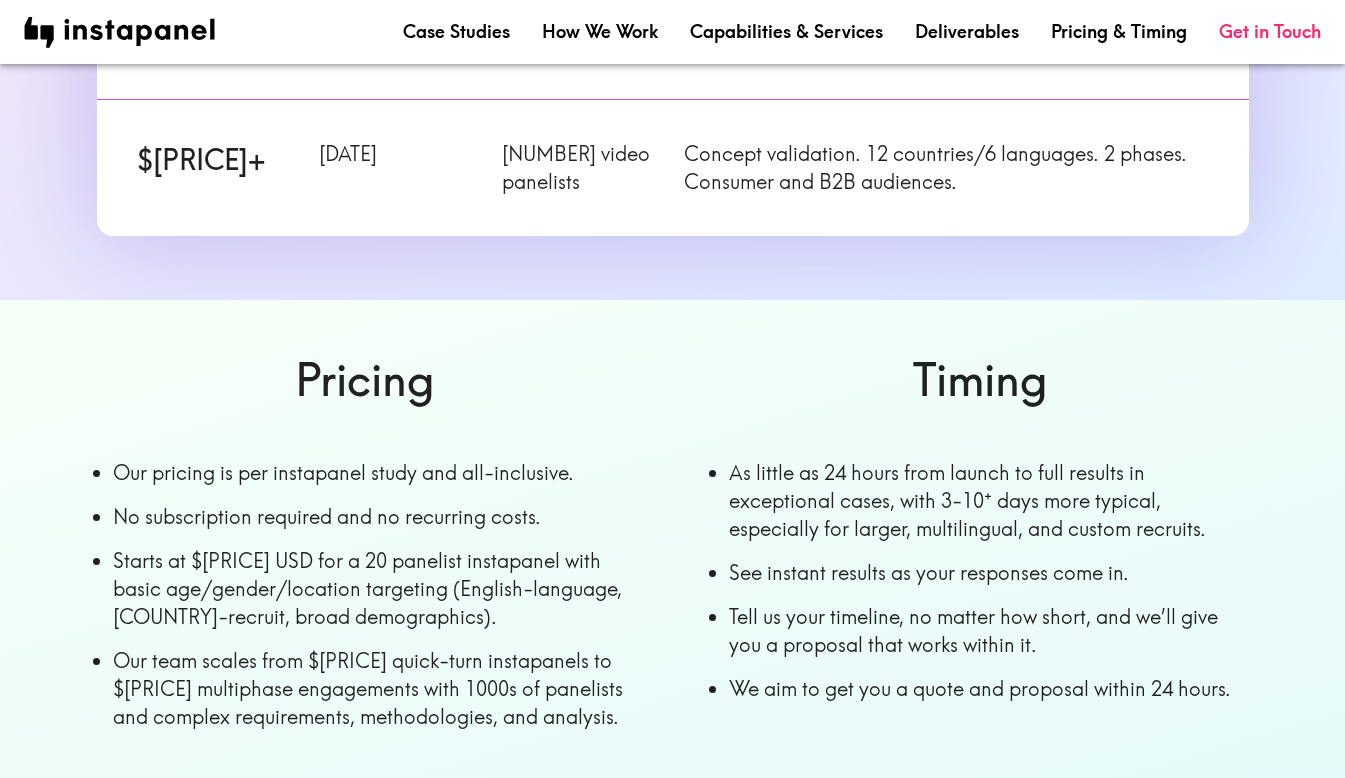 scroll, scrollTop: 863, scrollLeft: 0, axis: vertical 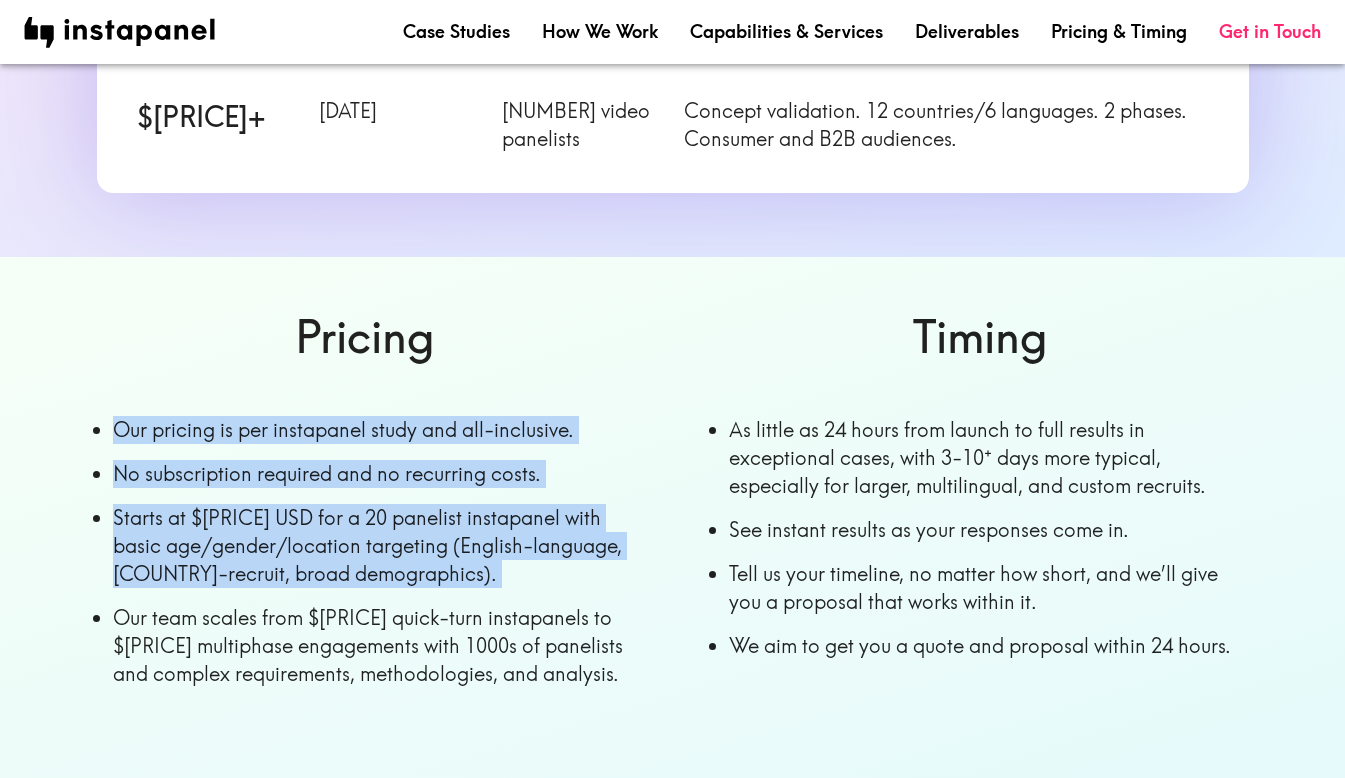 drag, startPoint x: 604, startPoint y: 358, endPoint x: 600, endPoint y: 553, distance: 195.04102 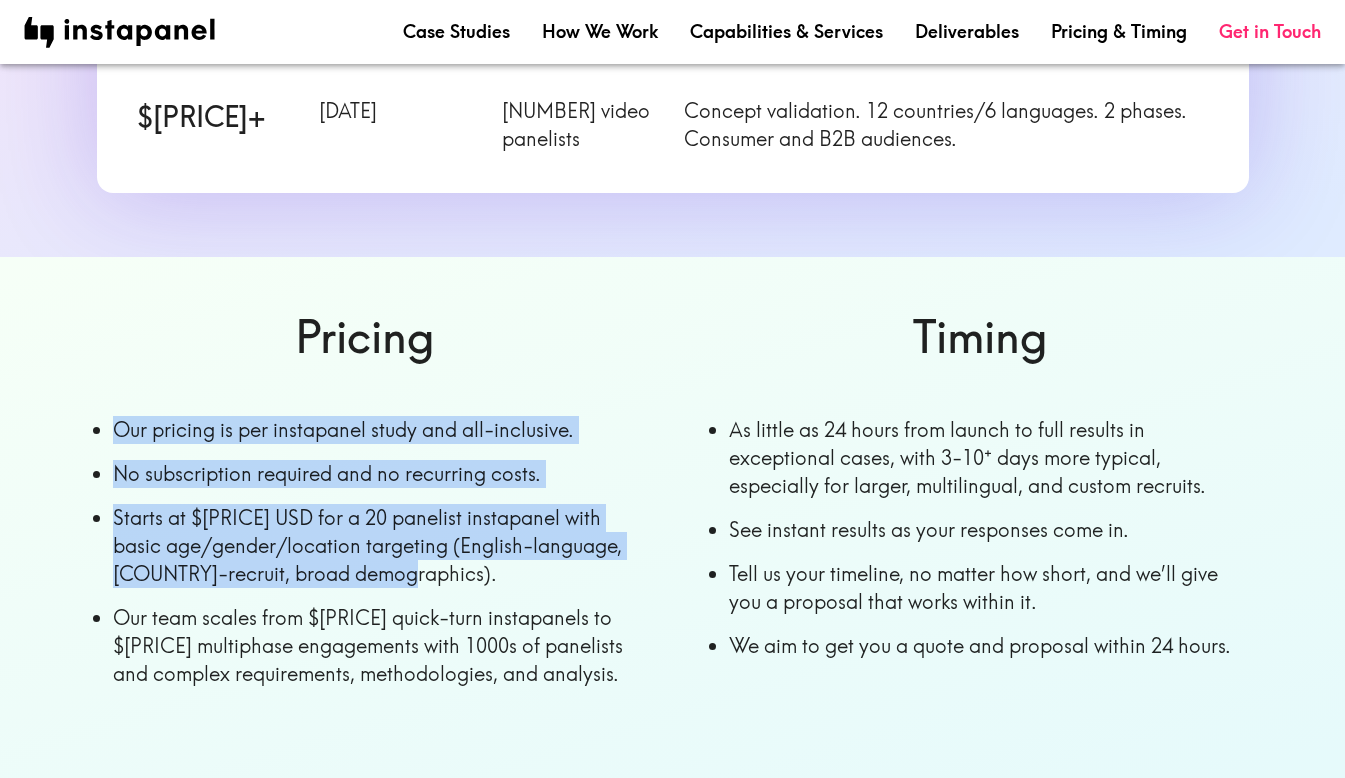click on "Starts at $[PRICE] USD for a 20 panelist instapanel with basic age/gender/location targeting (English-language, [COUNTRY]-recruit, broad demographics)." at bounding box center [373, 546] 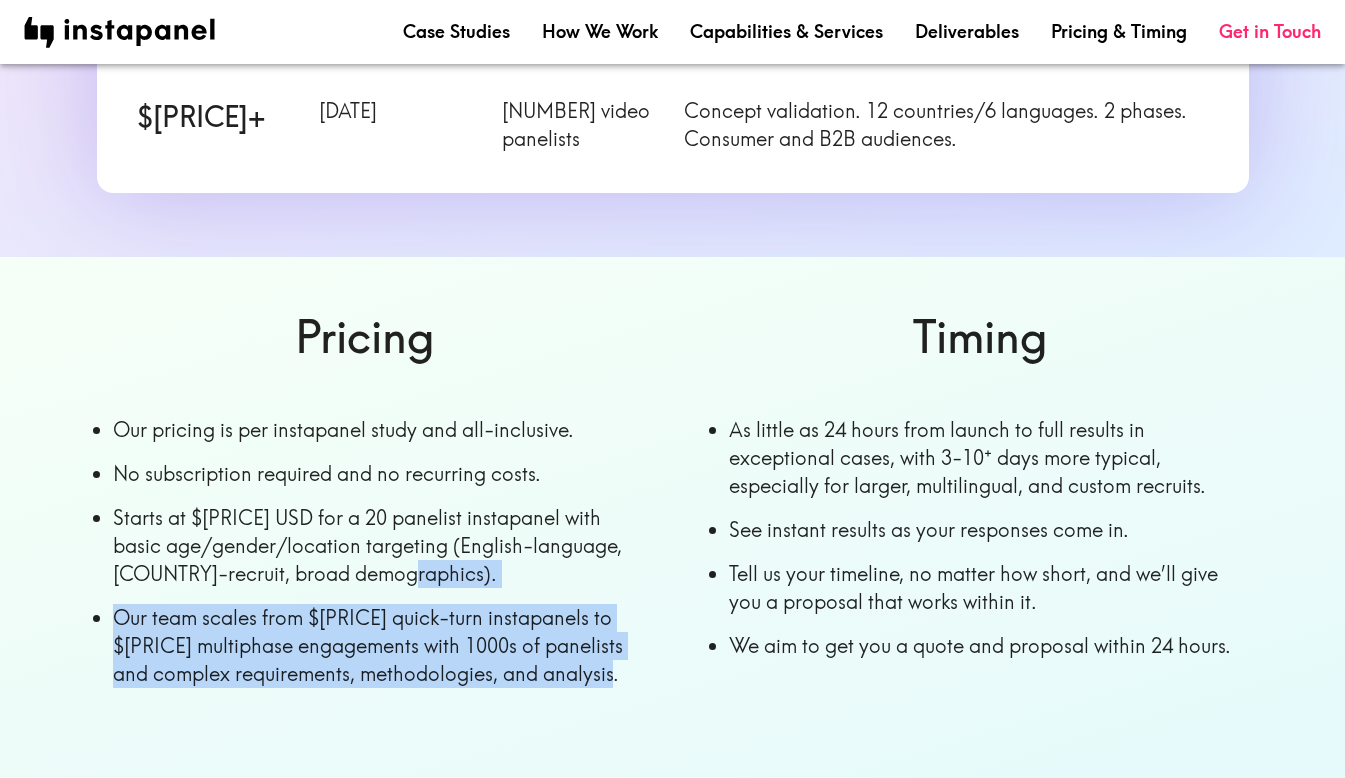drag, startPoint x: 598, startPoint y: 553, endPoint x: 556, endPoint y: 674, distance: 128.082 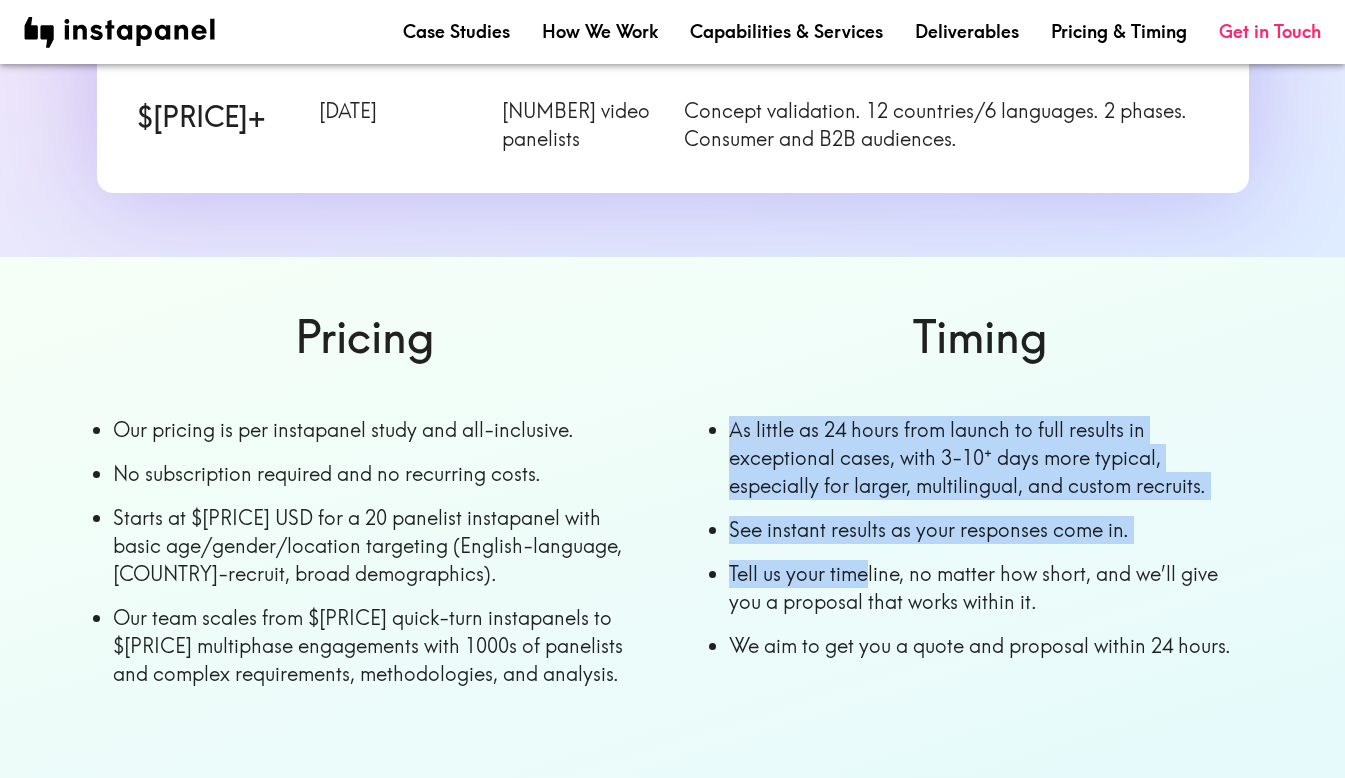drag, startPoint x: 879, startPoint y: 374, endPoint x: 865, endPoint y: 556, distance: 182.53767 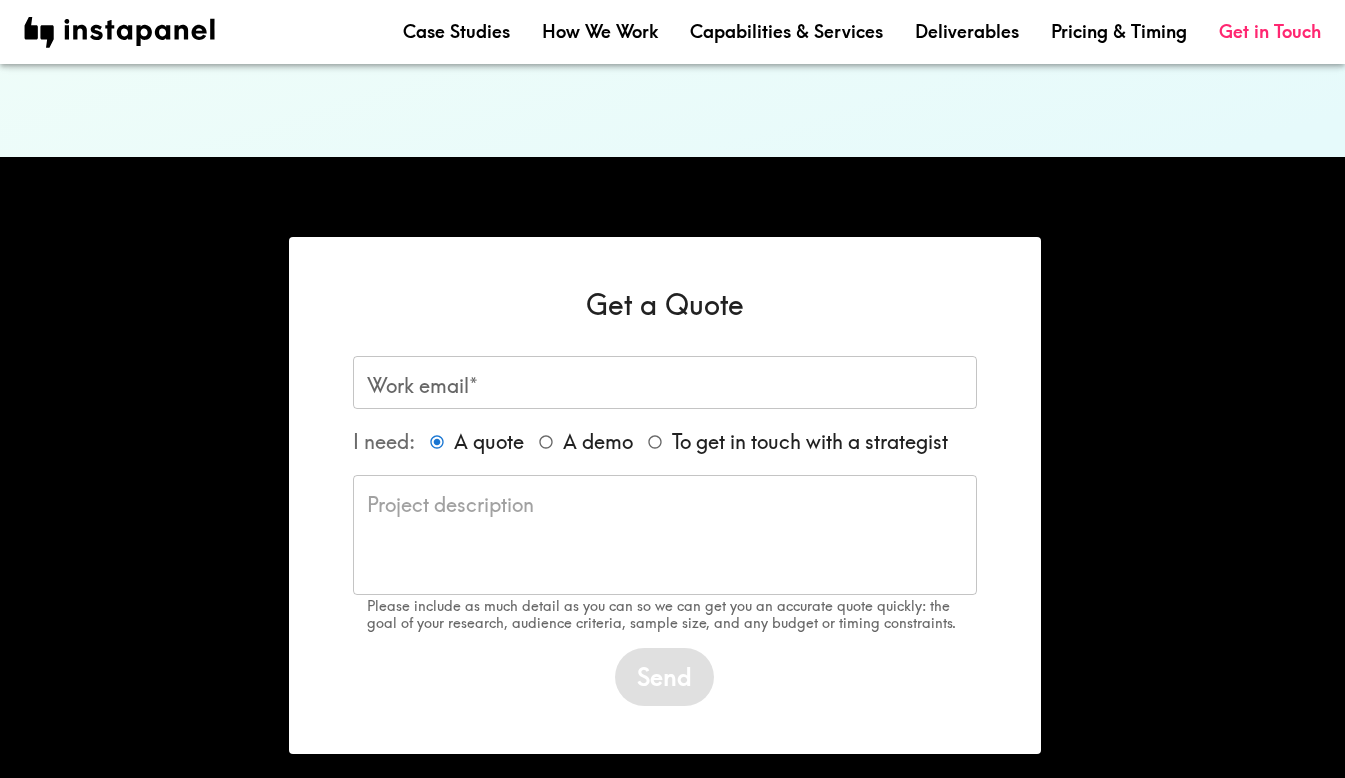 scroll, scrollTop: 1621, scrollLeft: 0, axis: vertical 